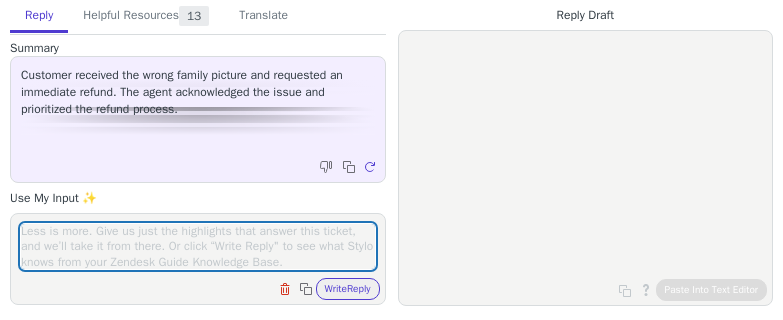scroll, scrollTop: 0, scrollLeft: 0, axis: both 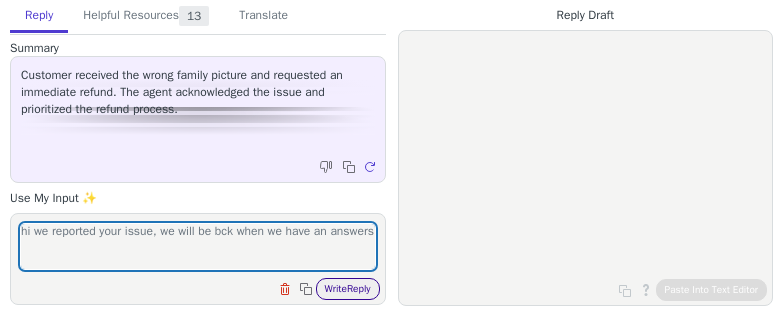type on "hi we reported your issue, we will be bck when we have an answers" 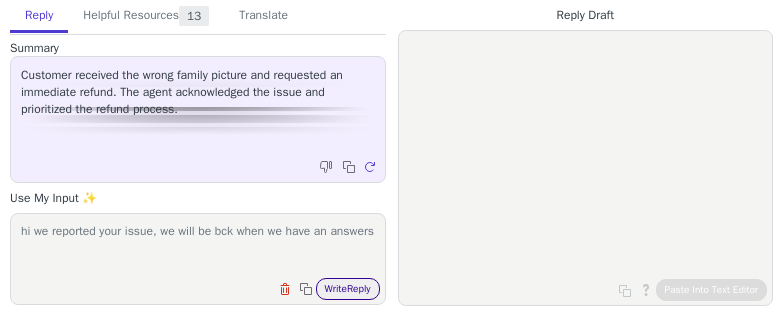click on "Write  Reply" at bounding box center (348, 289) 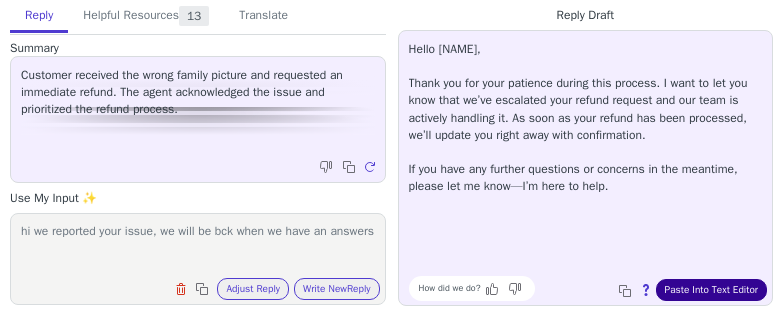 click on "Paste Into Text Editor" at bounding box center [711, 290] 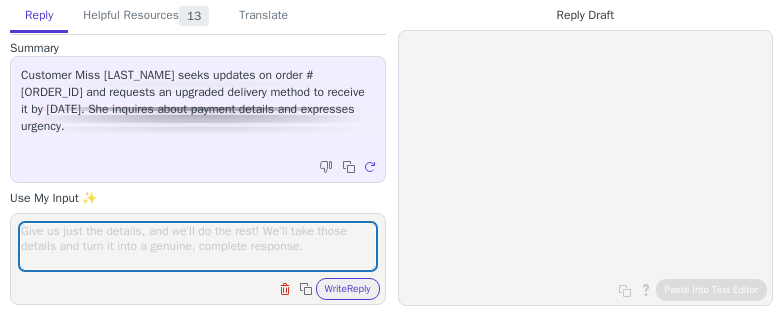 scroll, scrollTop: 0, scrollLeft: 0, axis: both 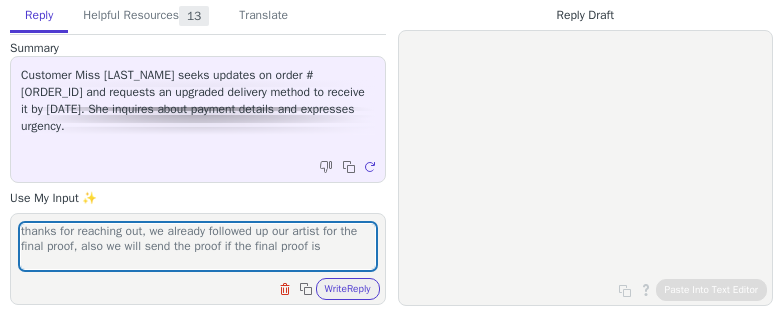 drag, startPoint x: 221, startPoint y: 244, endPoint x: 192, endPoint y: 243, distance: 29.017237 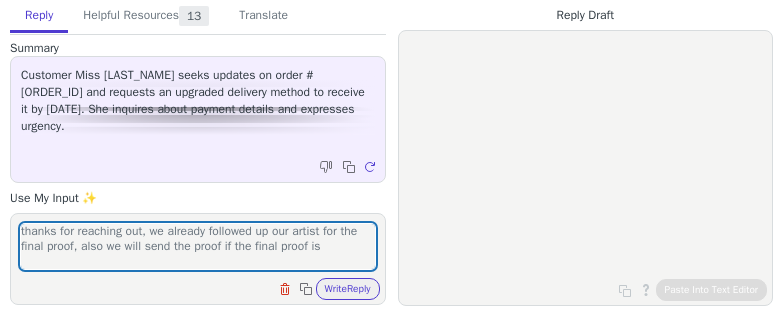 click on "thanks for reaching out, we already followed up our artist for the final proof, also we will send the proof if the final proof is" at bounding box center (198, 246) 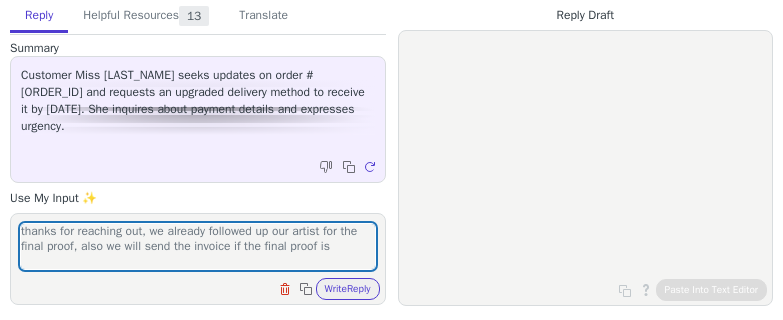 click on "thanks for reaching out, we already followed up our artist for the final proof, also we will send the invoice if the final proof is" at bounding box center (198, 246) 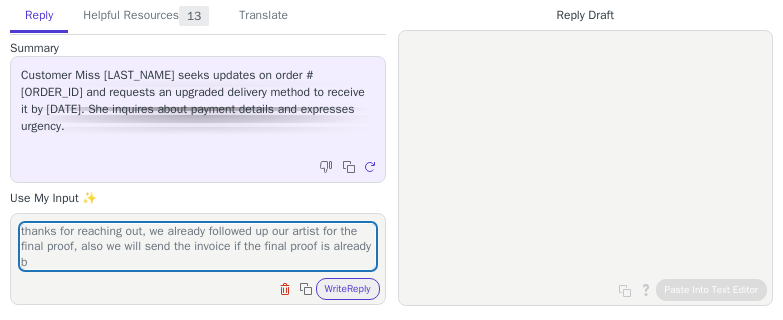 scroll, scrollTop: 0, scrollLeft: 0, axis: both 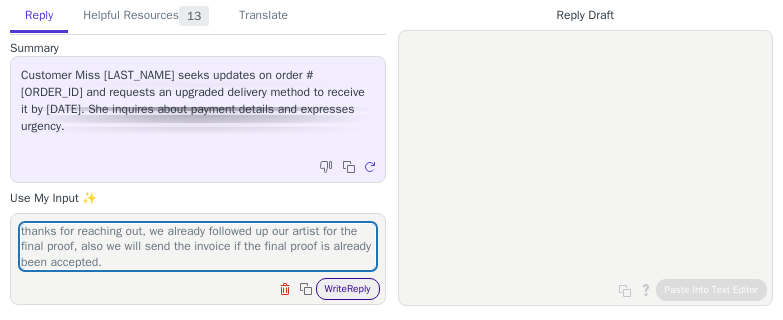 click on "Write  Reply" at bounding box center (348, 289) 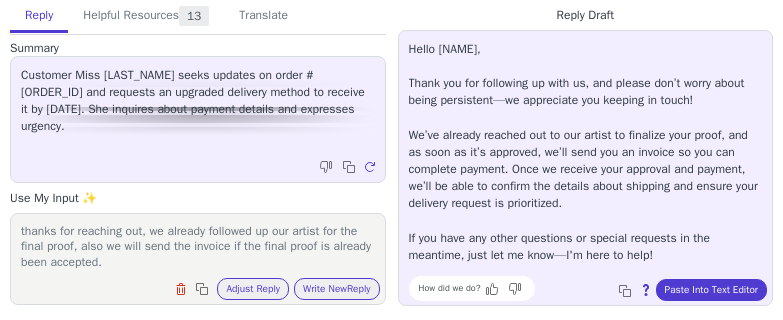 click on "Hello Milva, Thank you for following up with us, and please don’t worry about being persistent—we appreciate you keeping in touch! We’ve already reached out to our artist to finalize your proof, and as soon as it’s approved, we’ll send you an invoice so you can complete payment. Once we receive your approval and payment, we’ll be able to confirm the details about shipping and ensure your delivery request is prioritized. If you have any other questions or special requests in the meantime, just let me know—I'm here to help! How did we do?   Copy to clipboard About this reply Paste Into Text Editor" at bounding box center (586, 168) 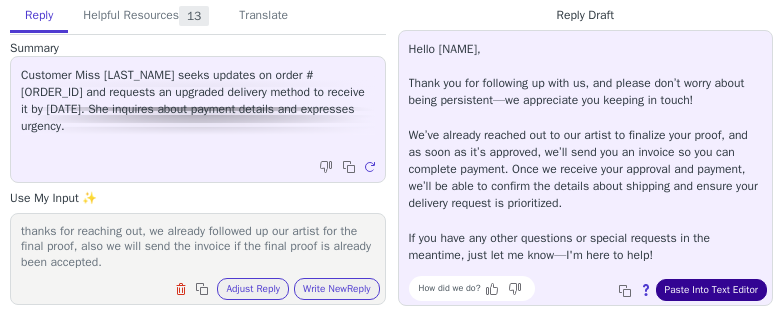 click on "Paste Into Text Editor" at bounding box center [711, 290] 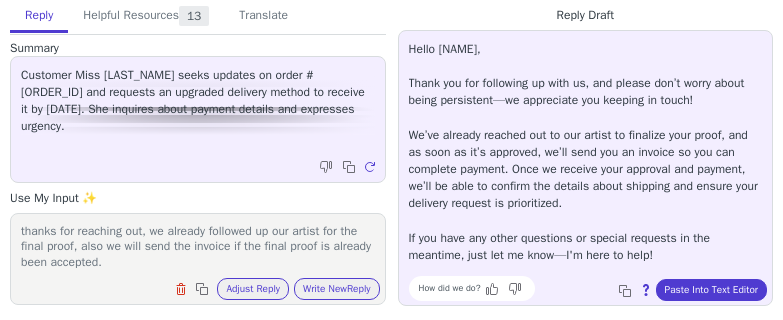click on "thanks for reaching out, we already followed up our artist for the final proof, also we will send the invoice if the final proof is already been accepted." at bounding box center (198, 246) 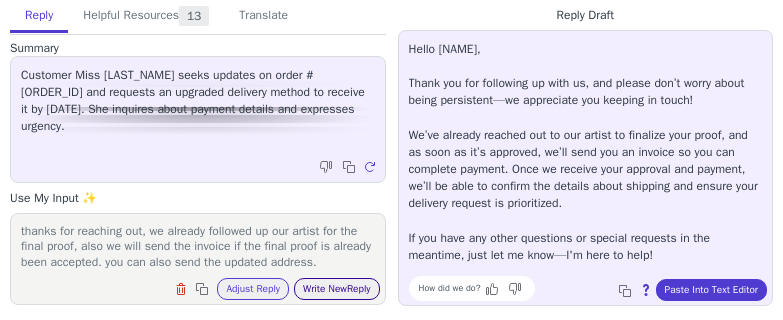 type on "thanks for reaching out, we already followed up our artist for the final proof, also we will send the invoice if the final proof is already been accepted. you can also send the updated address." 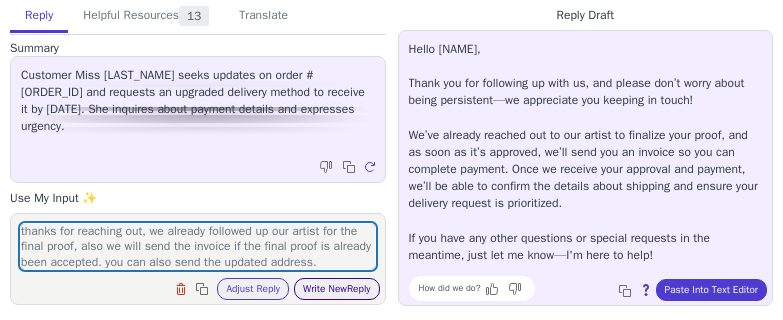 click on "Write New  Reply" at bounding box center (337, 289) 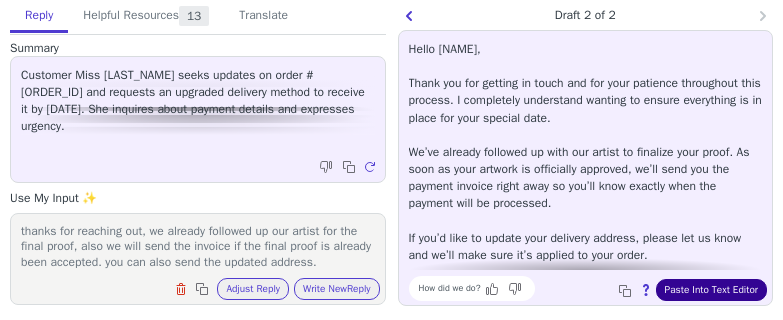 click on "Paste Into Text Editor" at bounding box center (711, 290) 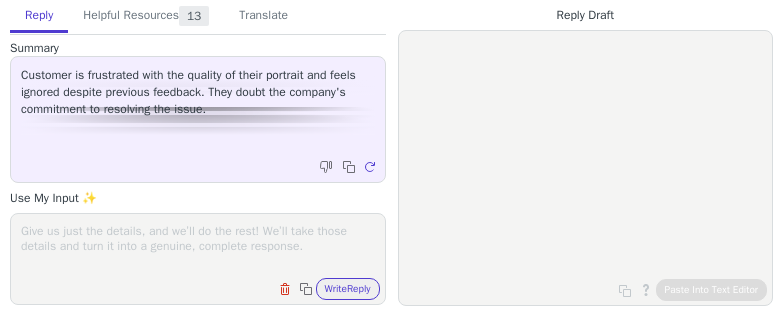 scroll, scrollTop: 0, scrollLeft: 0, axis: both 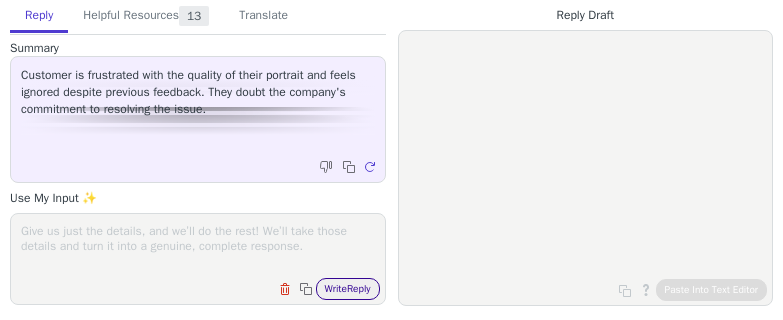 click on "Write  Reply" at bounding box center (348, 289) 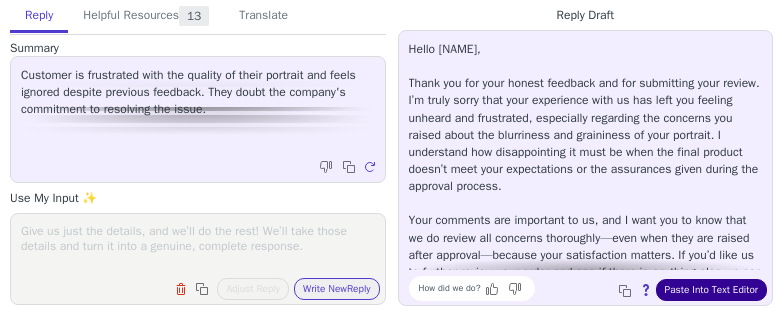 click on "Paste Into Text Editor" at bounding box center (711, 290) 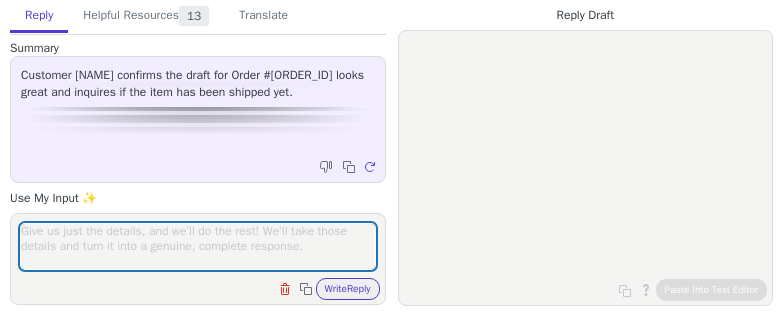 scroll, scrollTop: 0, scrollLeft: 0, axis: both 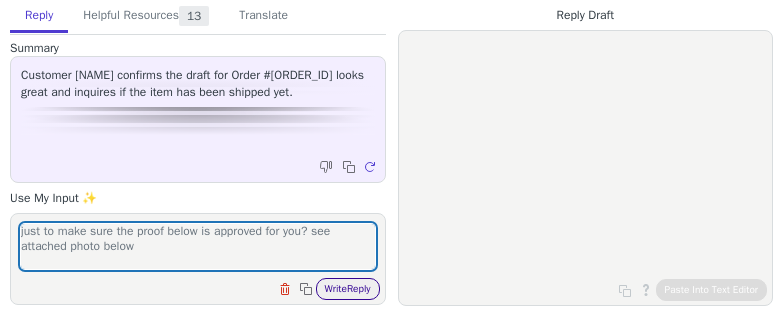 type on "just to make sure the proof below is approved for you? see attached photo below" 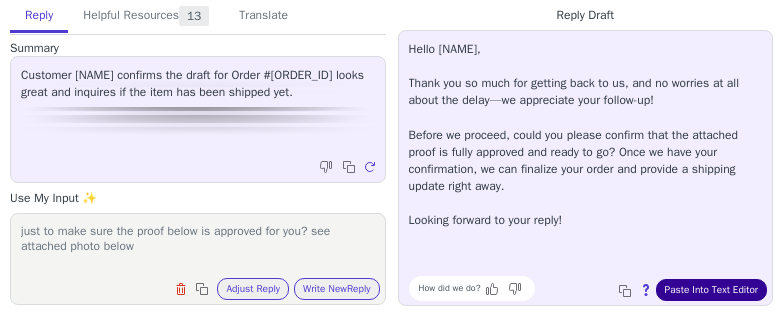 click on "Paste Into Text Editor" at bounding box center [711, 290] 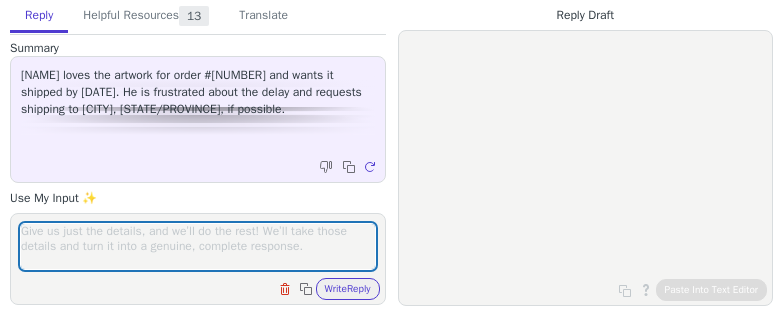 click at bounding box center (198, 246) 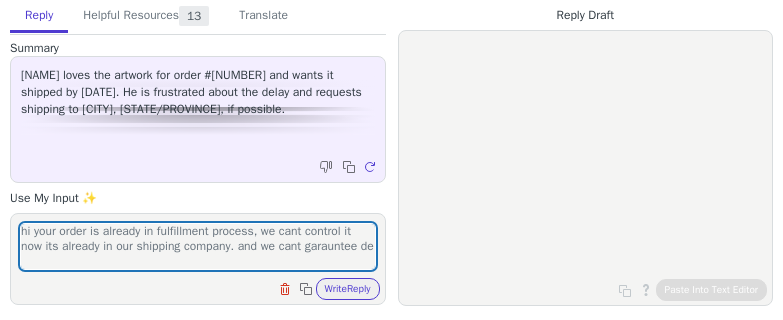 scroll, scrollTop: 0, scrollLeft: 0, axis: both 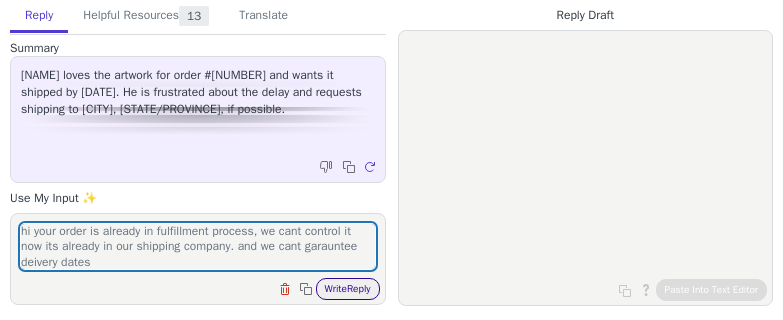 type on "hi your order is already in fulfillment process, we cant control it now its already in our shipping company. and we cant garauntee deivery dates" 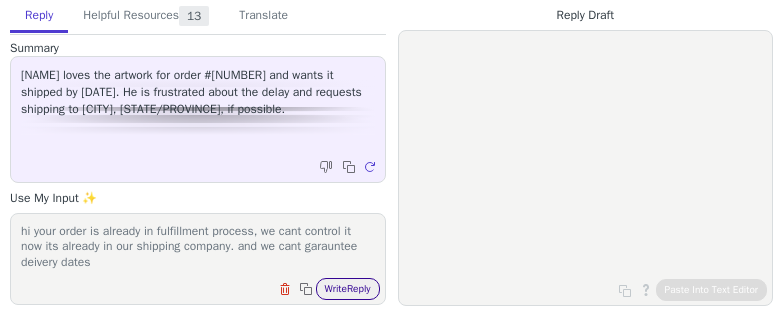 click on "Write  Reply" at bounding box center (348, 289) 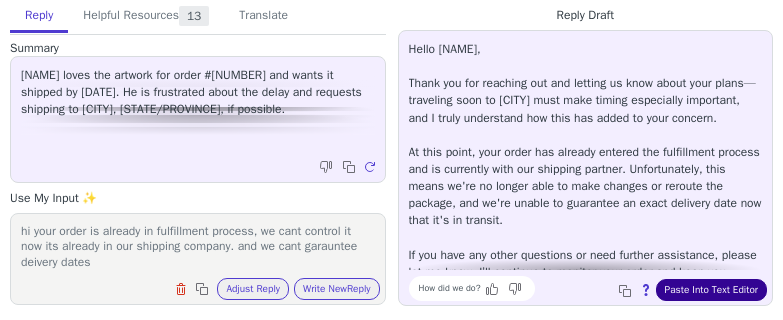 click on "Paste Into Text Editor" at bounding box center (711, 290) 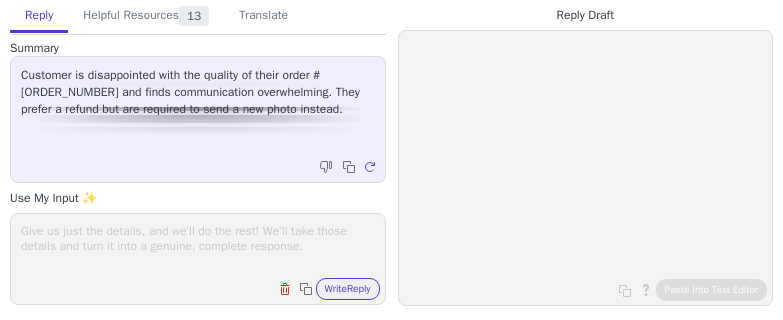 scroll, scrollTop: 0, scrollLeft: 0, axis: both 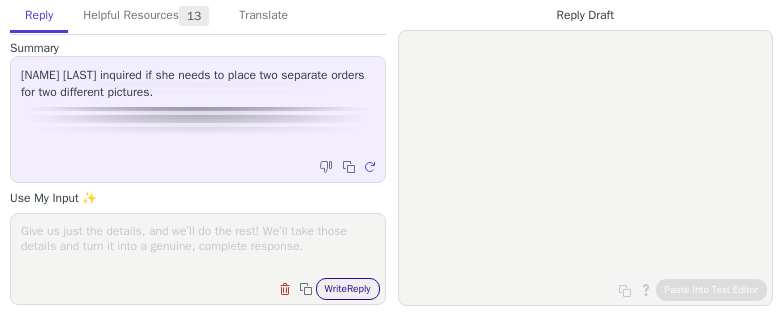 click on "Write  Reply" at bounding box center (348, 289) 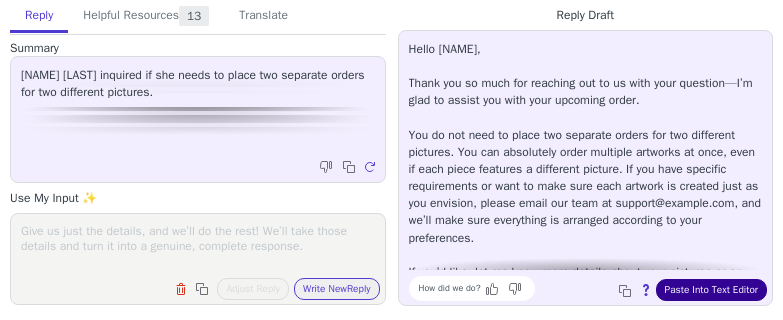 click on "Paste Into Text Editor" at bounding box center [711, 290] 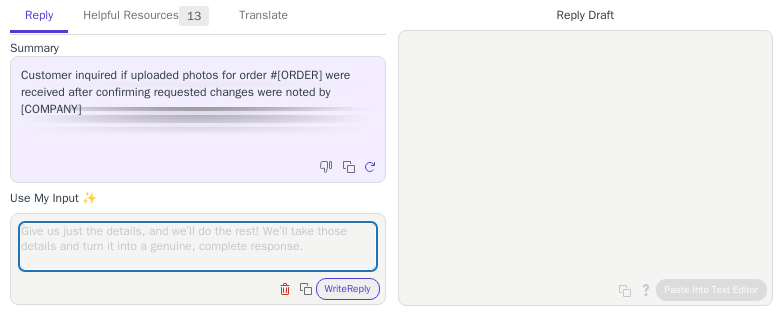 scroll, scrollTop: 0, scrollLeft: 0, axis: both 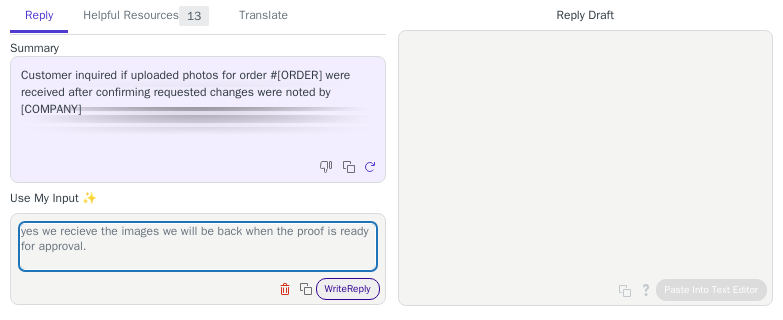 type on "yes we recieve the images we will be back when the proof is ready for approval." 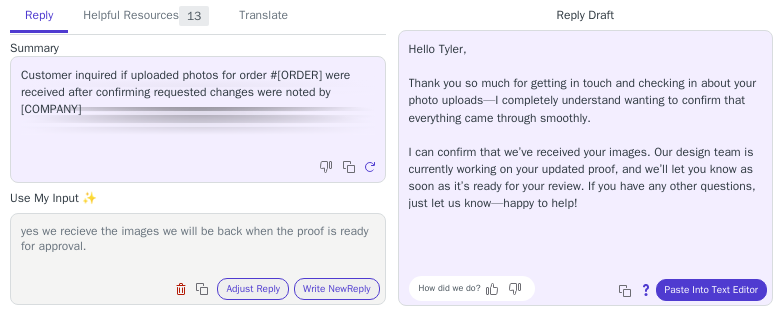 click at bounding box center [183, 291] 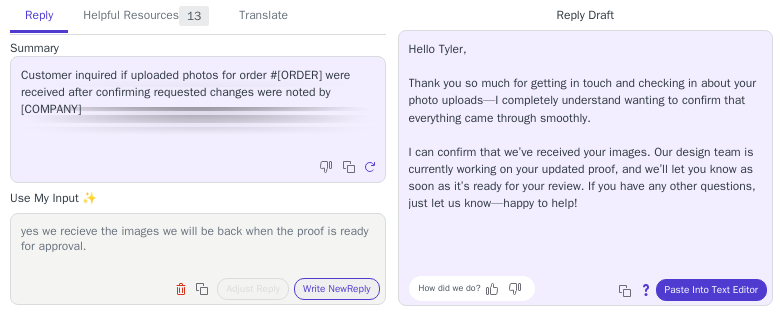 click on "yes we recieve the images we will be back when the proof is ready for approval." at bounding box center [198, 246] 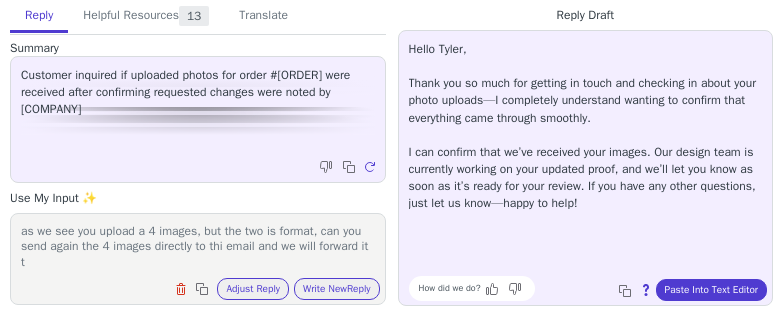 scroll, scrollTop: 0, scrollLeft: 0, axis: both 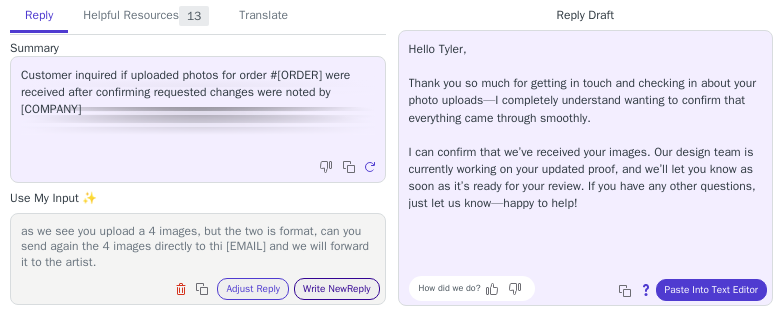 type on "as we see you upload a 4 images, but the two is format, can you send again the 4 images directly to thi email and we will forward it to the artist." 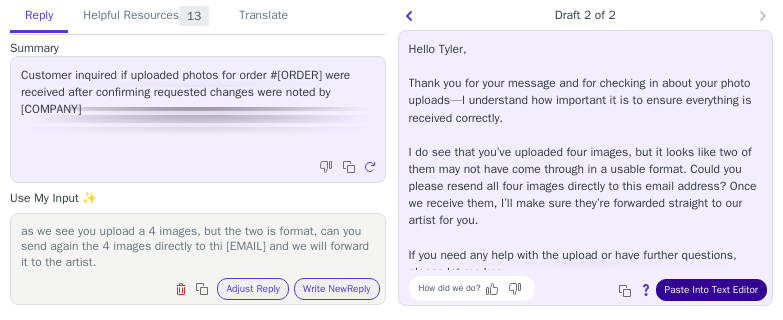 click on "Paste Into Text Editor" at bounding box center [711, 290] 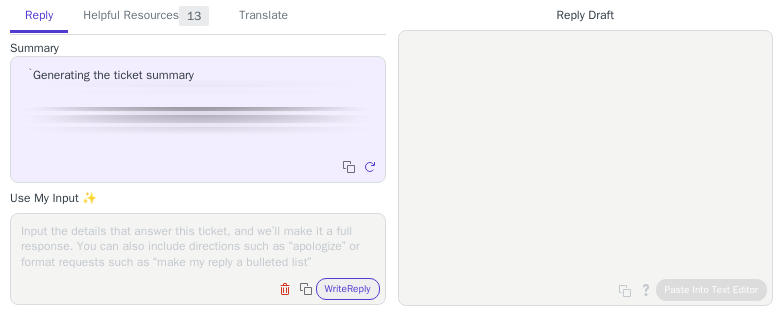 scroll, scrollTop: 0, scrollLeft: 0, axis: both 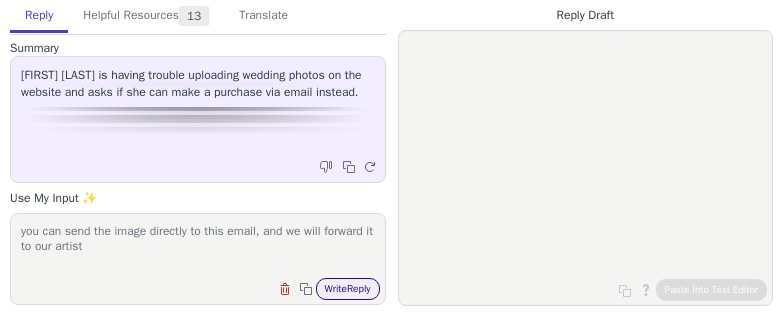 type on "you can send the image directly to this email, and we will forward it to our artist" 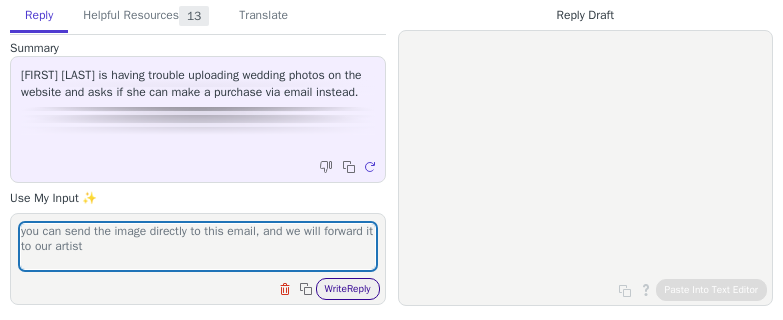 click on "Write  Reply" at bounding box center (348, 289) 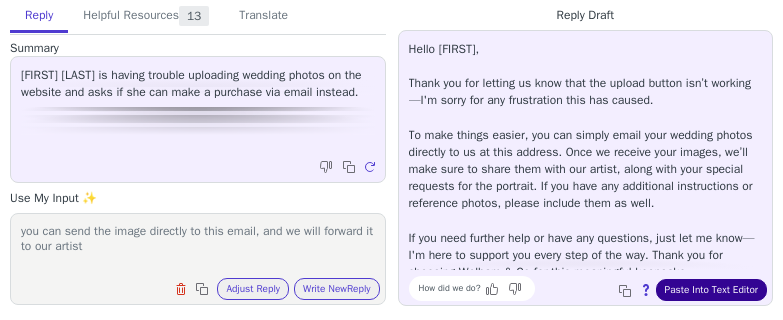 click on "Paste Into Text Editor" at bounding box center (711, 290) 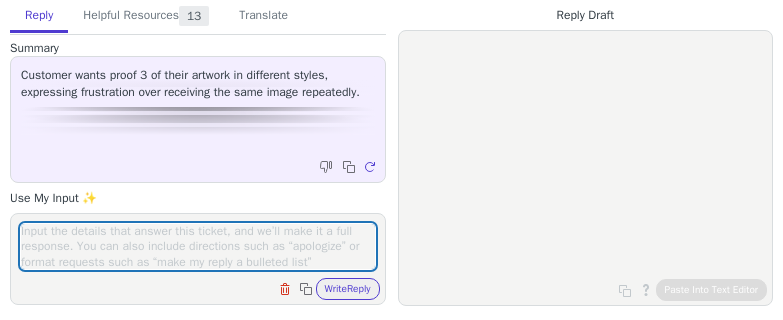 scroll, scrollTop: 0, scrollLeft: 0, axis: both 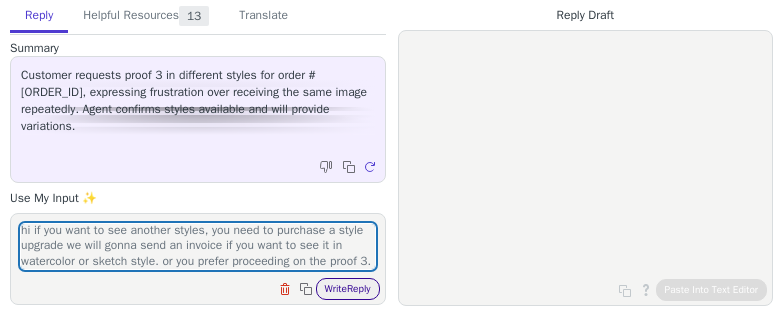 type on "hi if you want to see another styles, you need to purchase a style upgrade we will gonna send an invoice if you want to see it in watercolor or sketch style. or you prefer proceeding on the proof 3." 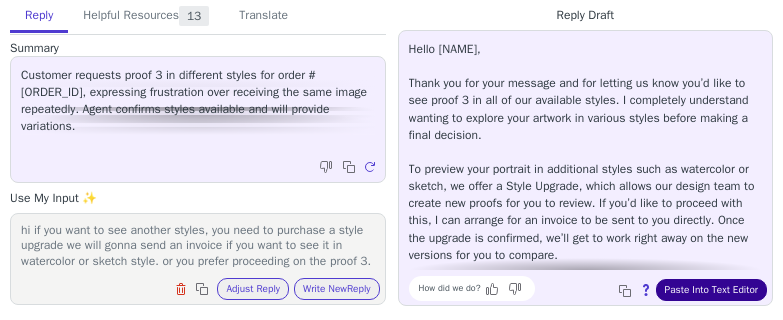 click on "Paste Into Text Editor" at bounding box center [711, 290] 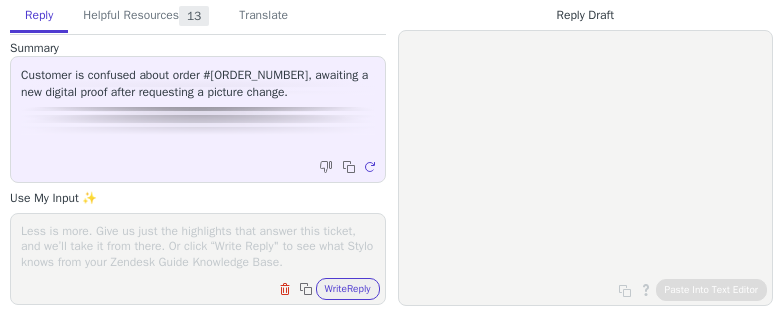 click on "Clear field Copy to clipboard Write  Reply" at bounding box center [208, 287] 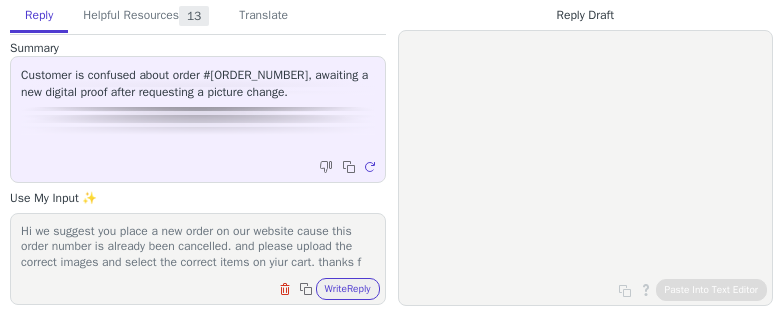 scroll, scrollTop: 16, scrollLeft: 0, axis: vertical 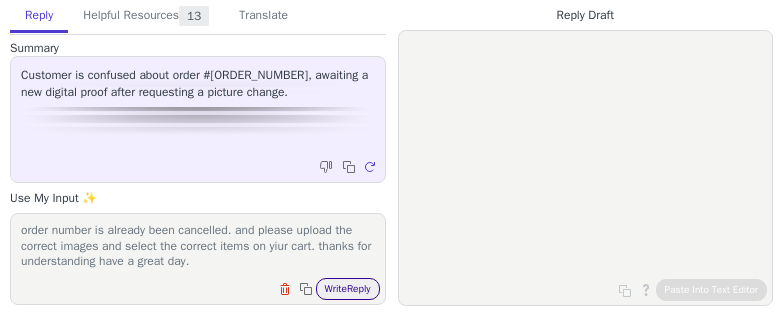 type on "Hi we suggest you place a new order on our website cause this order number is already been cancelled. and please upload the correct images and select the correct items on yiur cart. thanks for understanding have a great day." 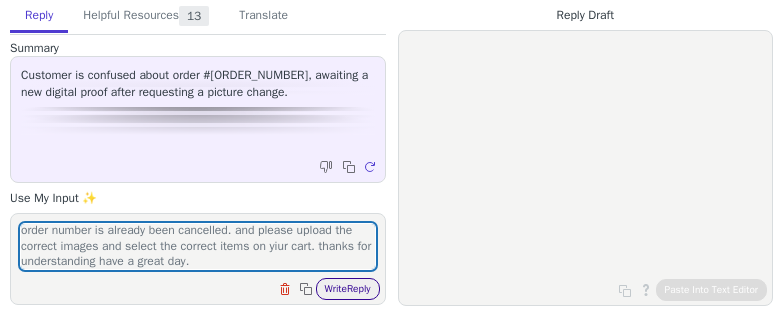click on "Write  Reply" at bounding box center [348, 289] 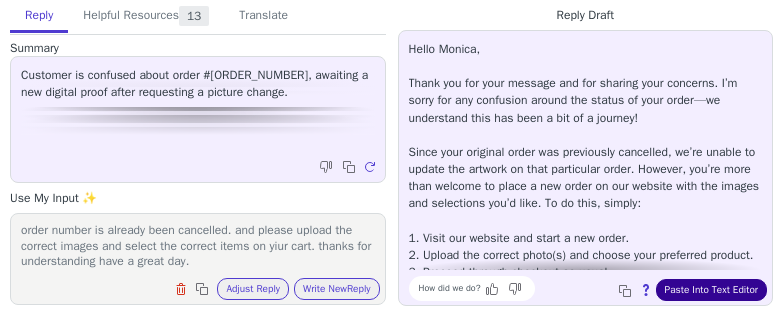 click on "Paste Into Text Editor" at bounding box center (711, 290) 